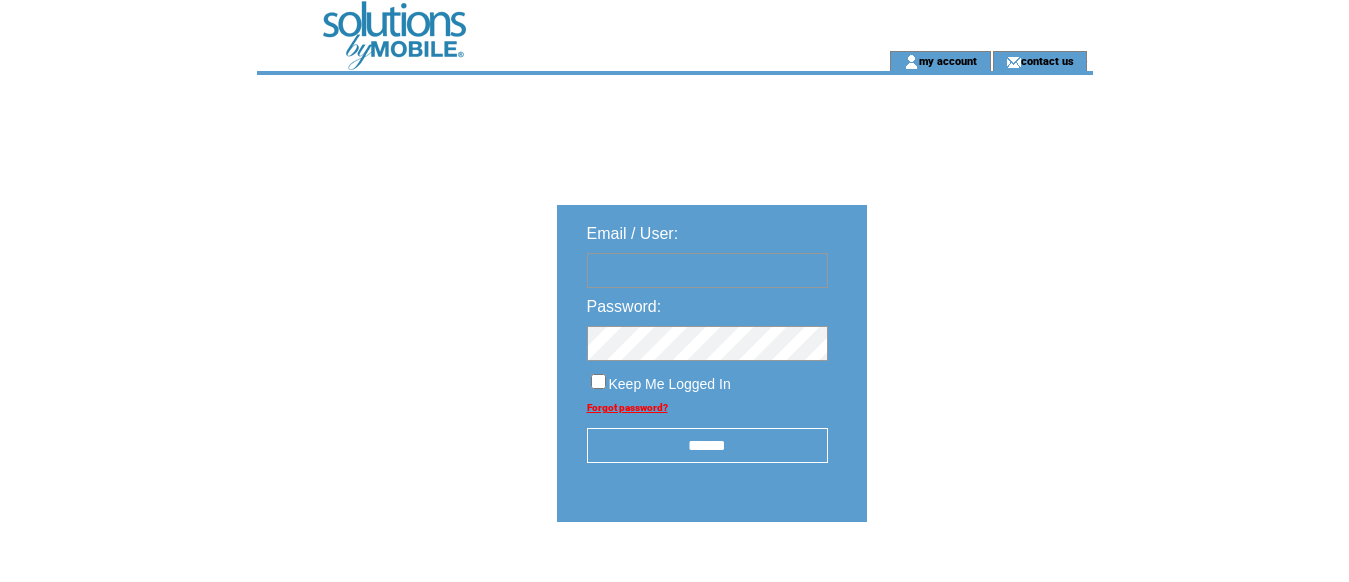 scroll, scrollTop: 0, scrollLeft: 0, axis: both 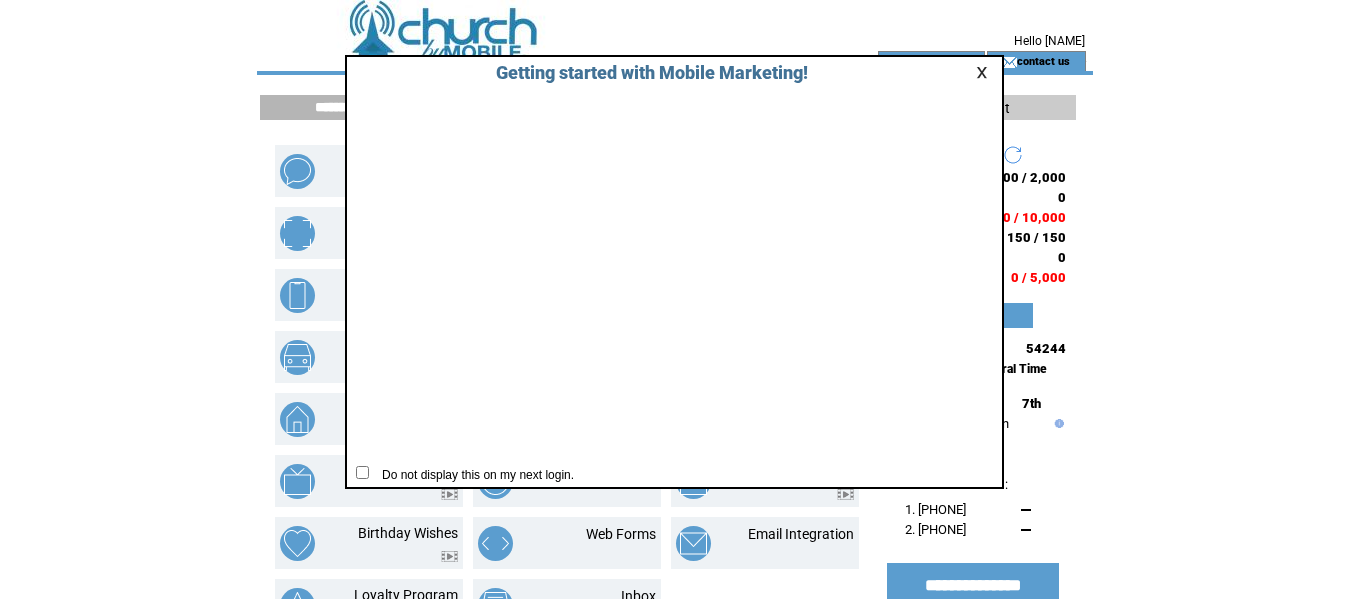 click at bounding box center (965, 72) 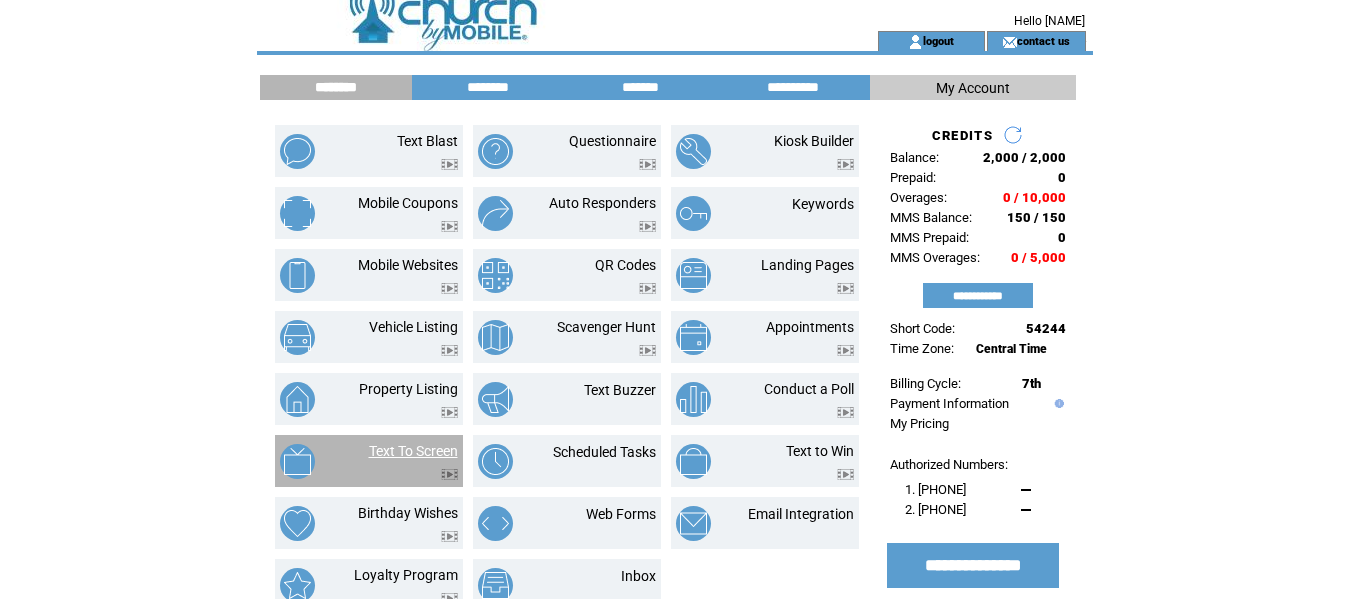 scroll, scrollTop: 0, scrollLeft: 0, axis: both 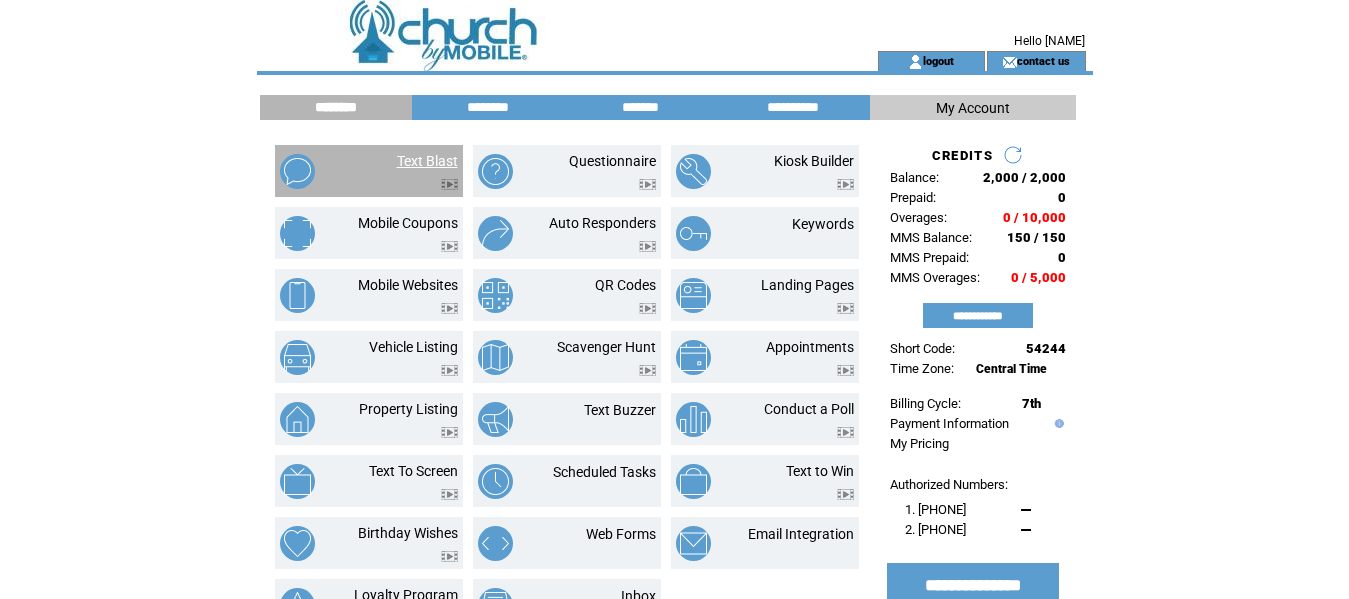 click on "Text Blast" at bounding box center (427, 161) 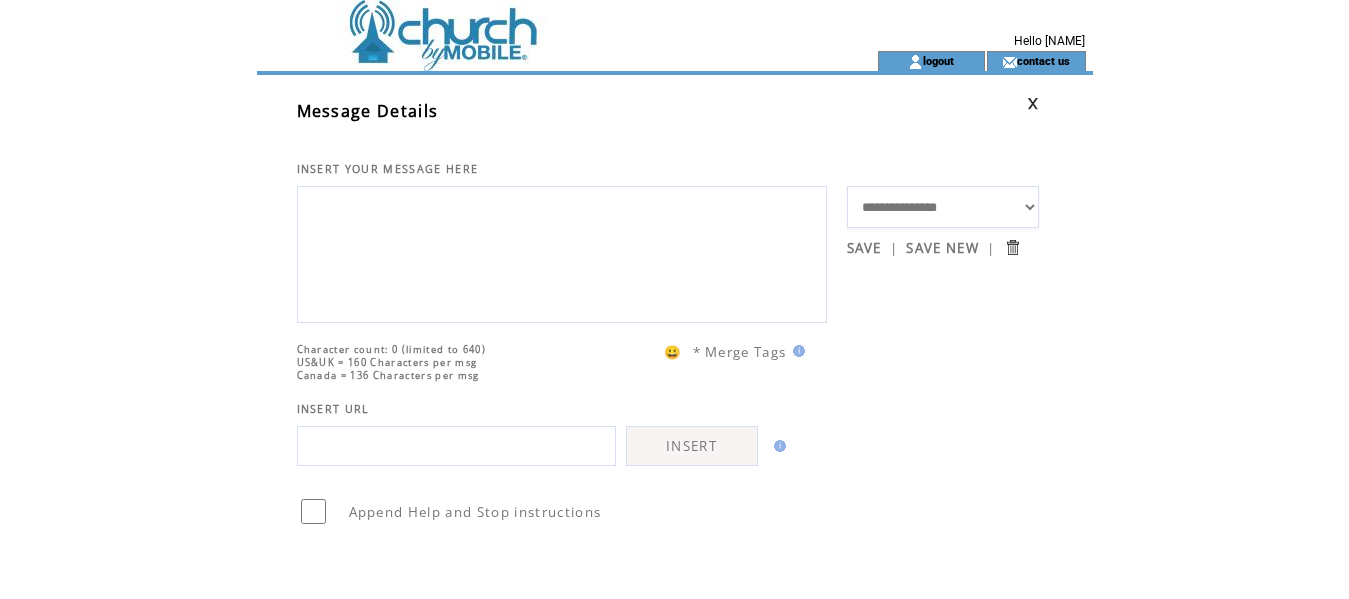 scroll, scrollTop: 0, scrollLeft: 0, axis: both 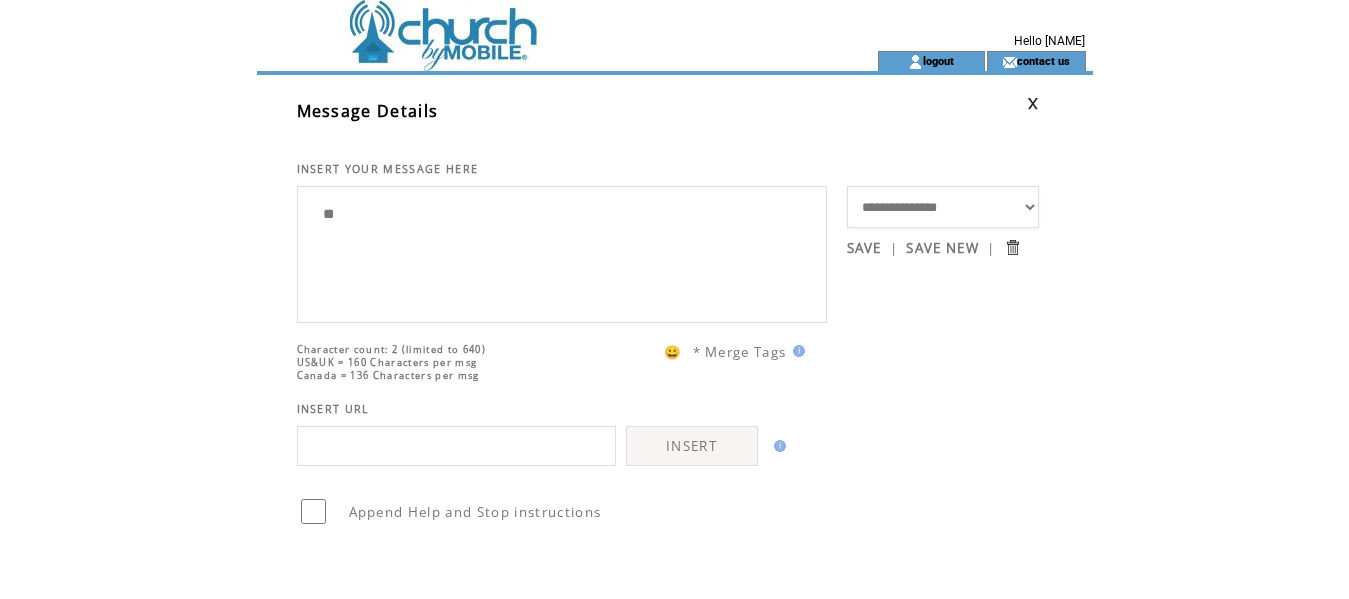 type on "*" 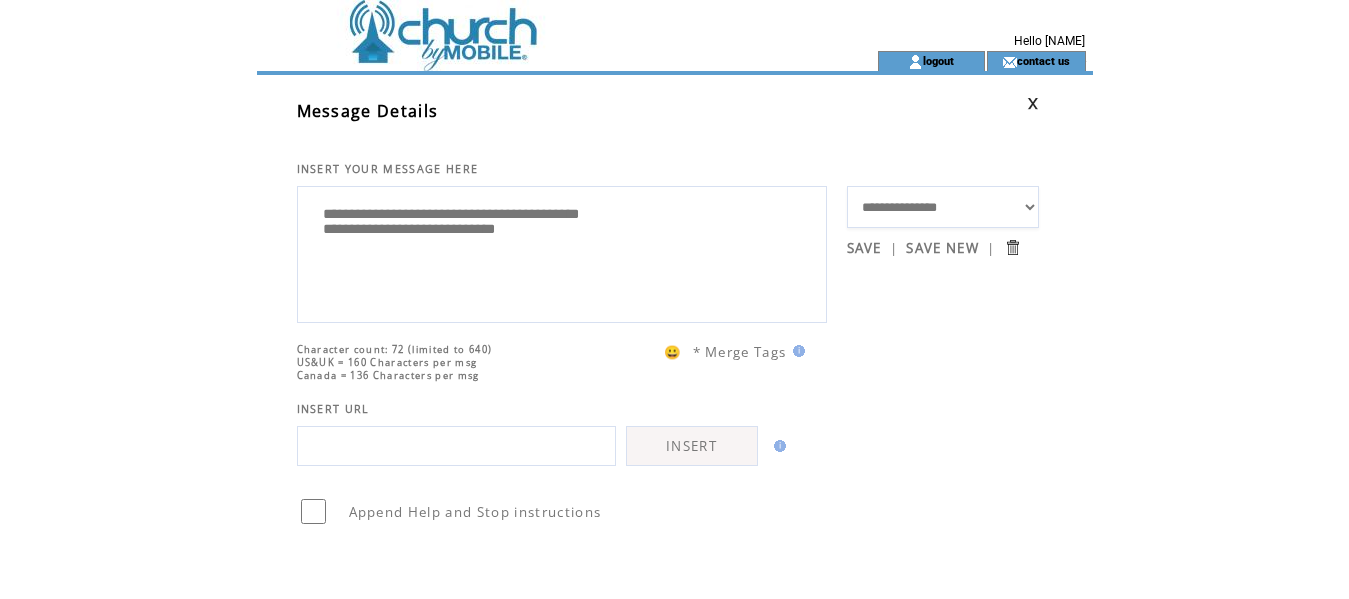 click on "**********" at bounding box center [562, 252] 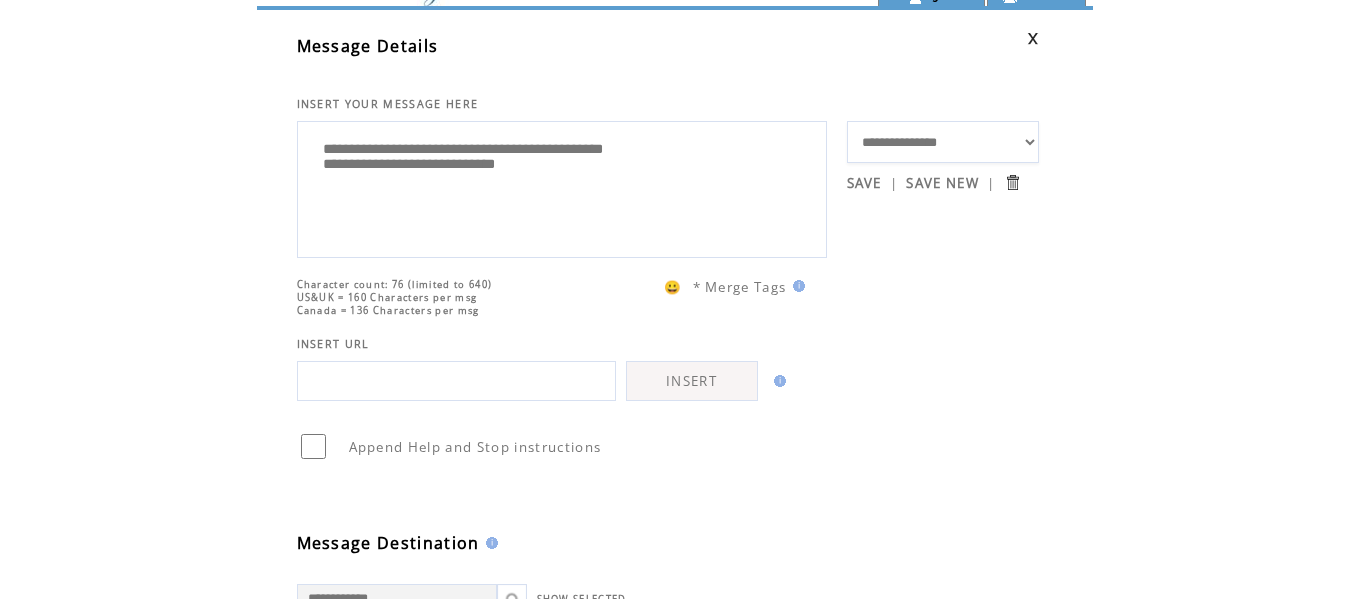 scroll, scrollTop: 100, scrollLeft: 0, axis: vertical 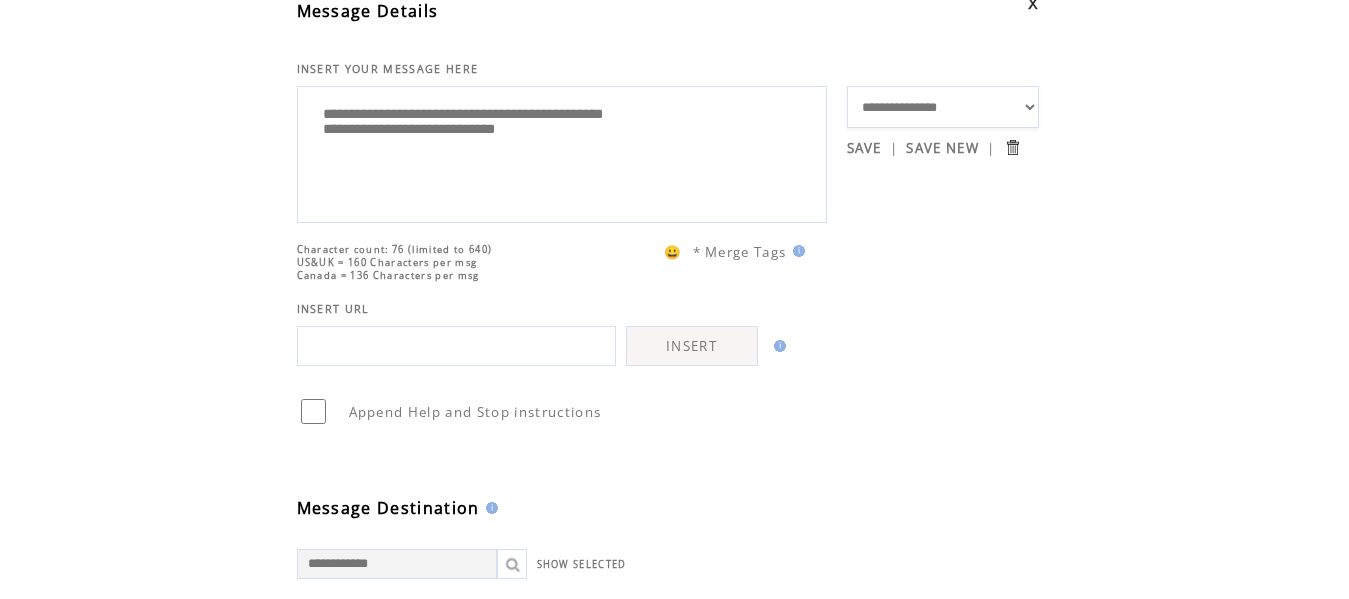 type on "**********" 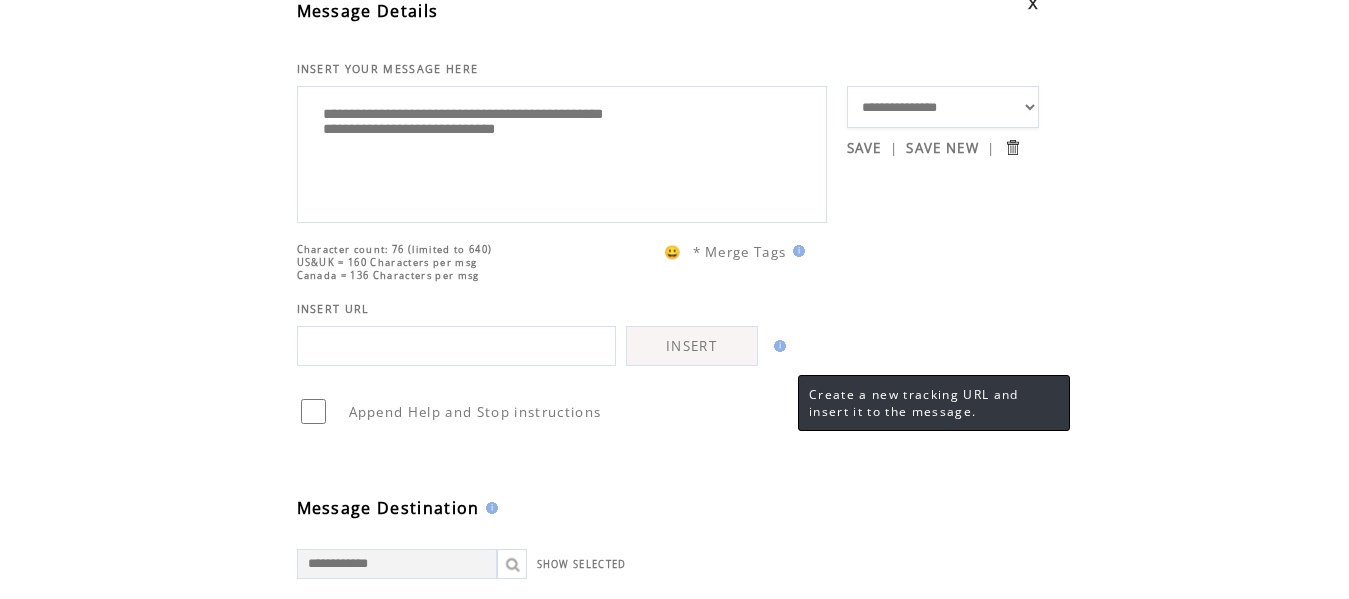 click at bounding box center (777, 346) 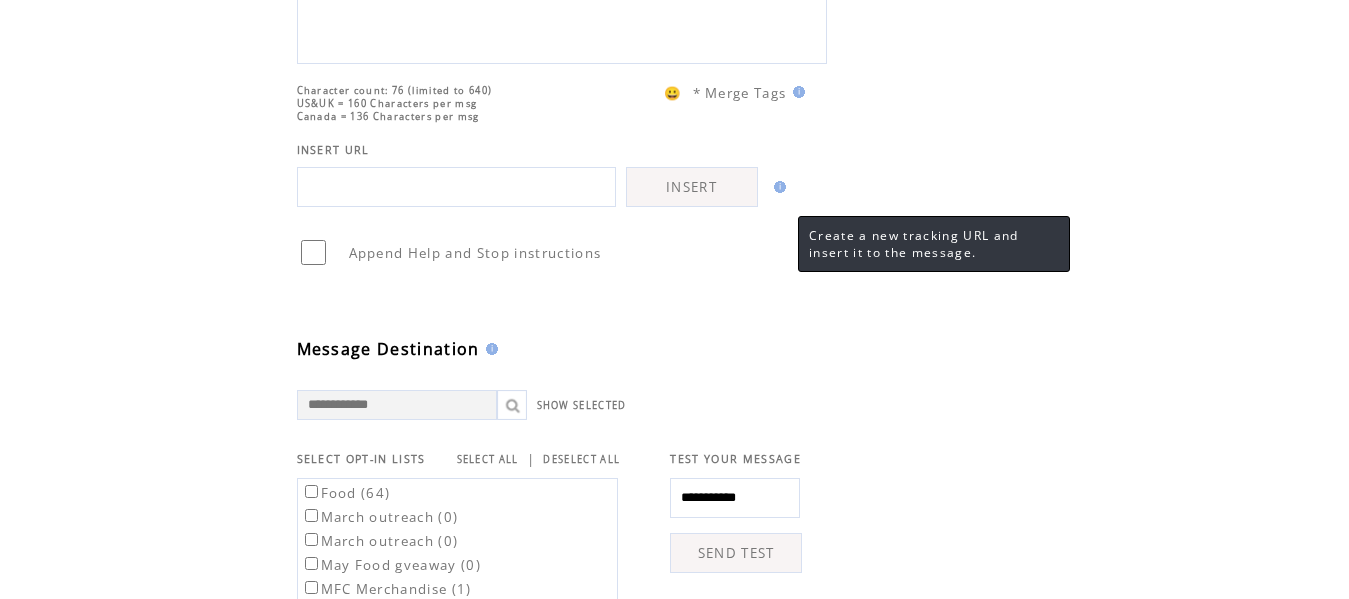 scroll, scrollTop: 500, scrollLeft: 0, axis: vertical 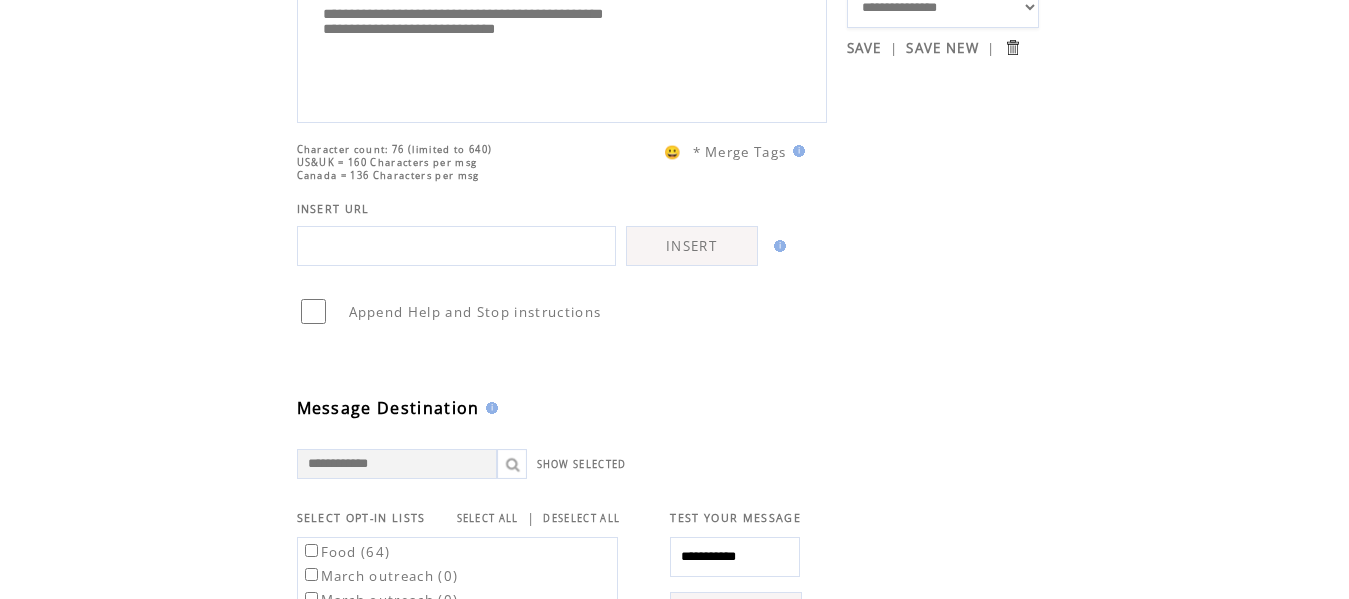 click at bounding box center (456, 246) 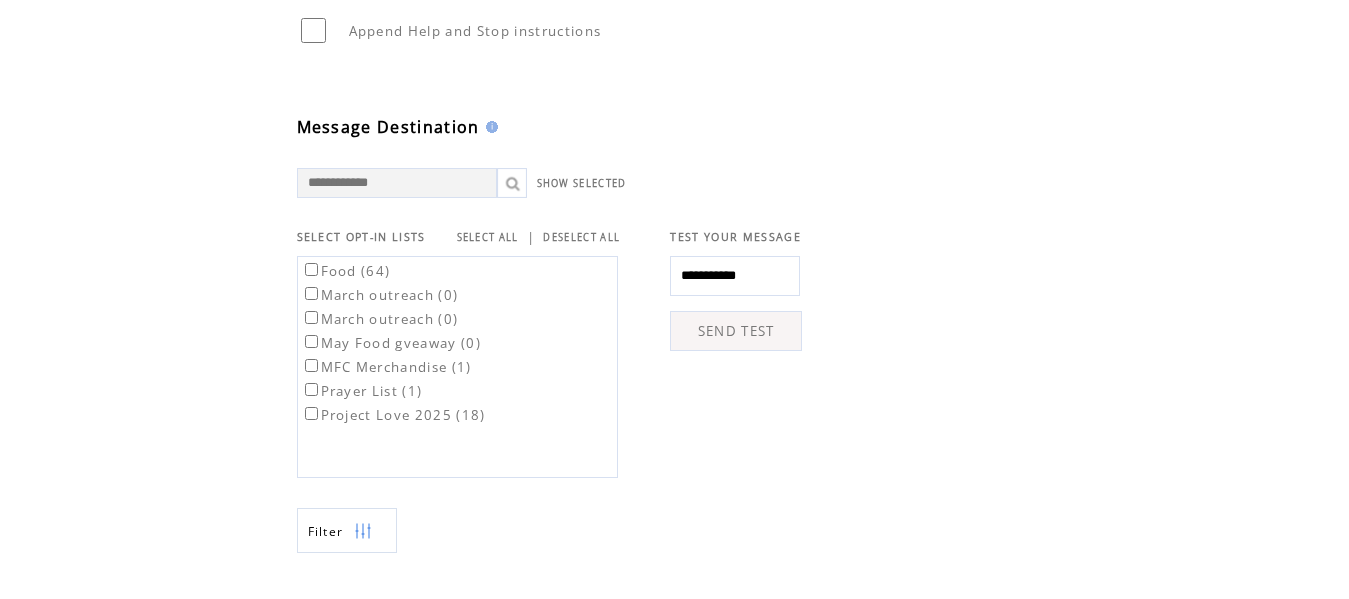 scroll, scrollTop: 500, scrollLeft: 0, axis: vertical 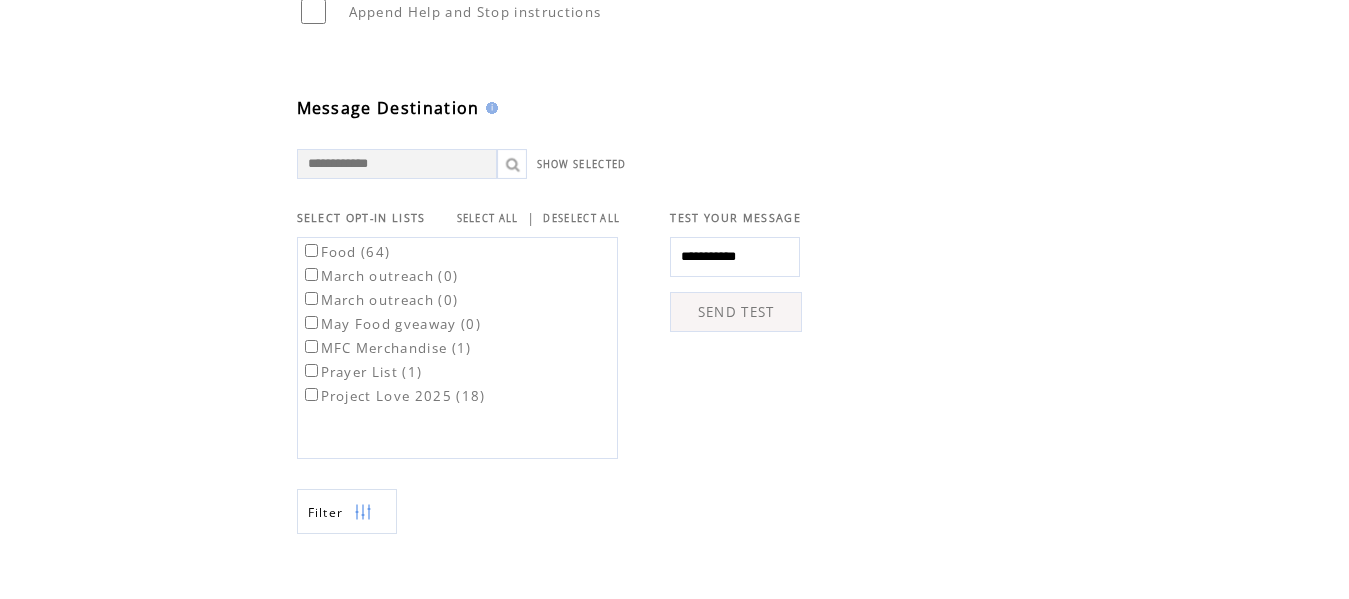 click on "SEND TEST" at bounding box center [736, 312] 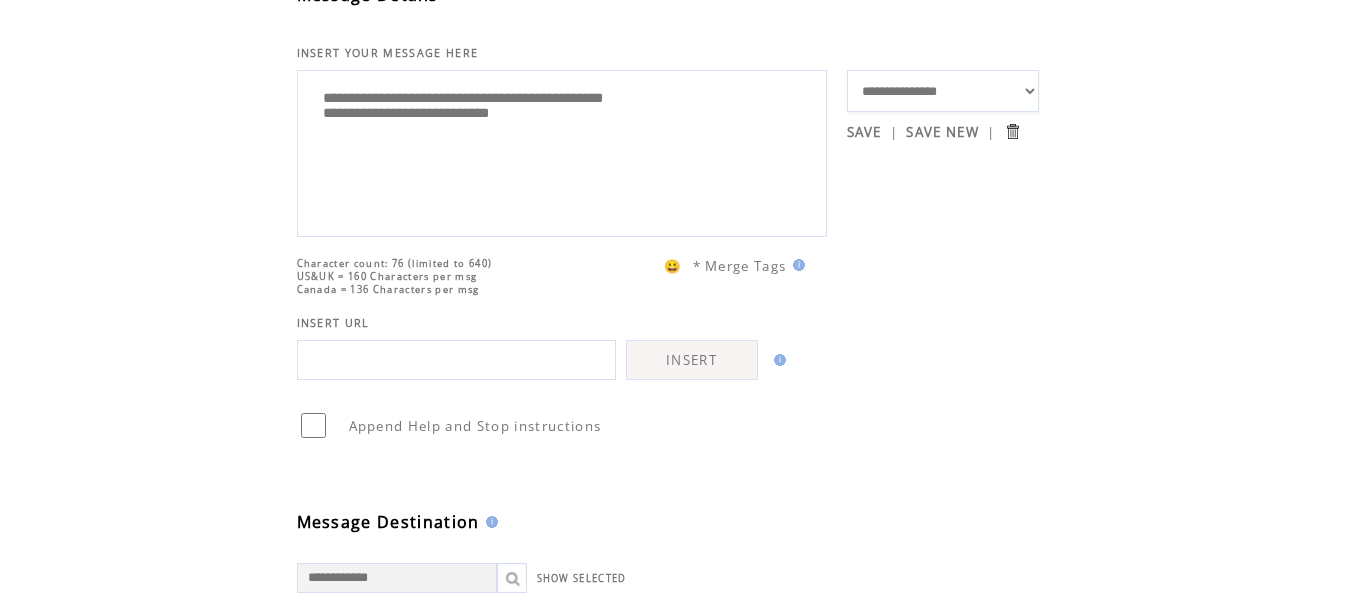 scroll, scrollTop: 300, scrollLeft: 0, axis: vertical 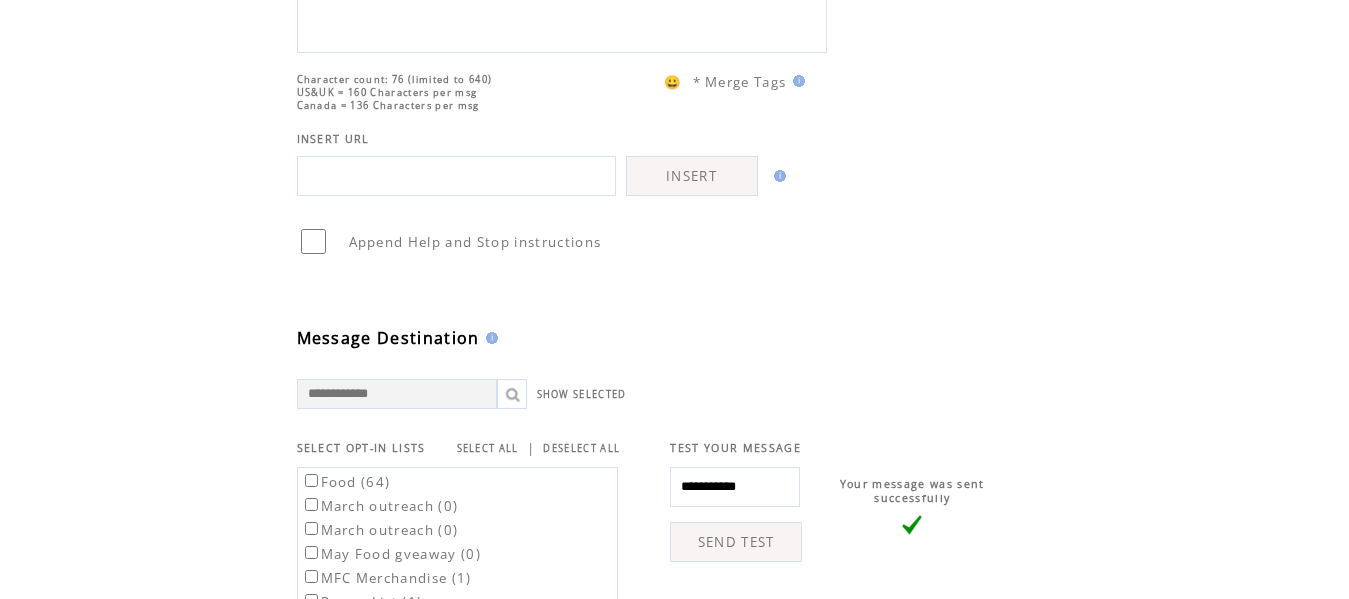 drag, startPoint x: 785, startPoint y: 484, endPoint x: 616, endPoint y: 471, distance: 169.49927 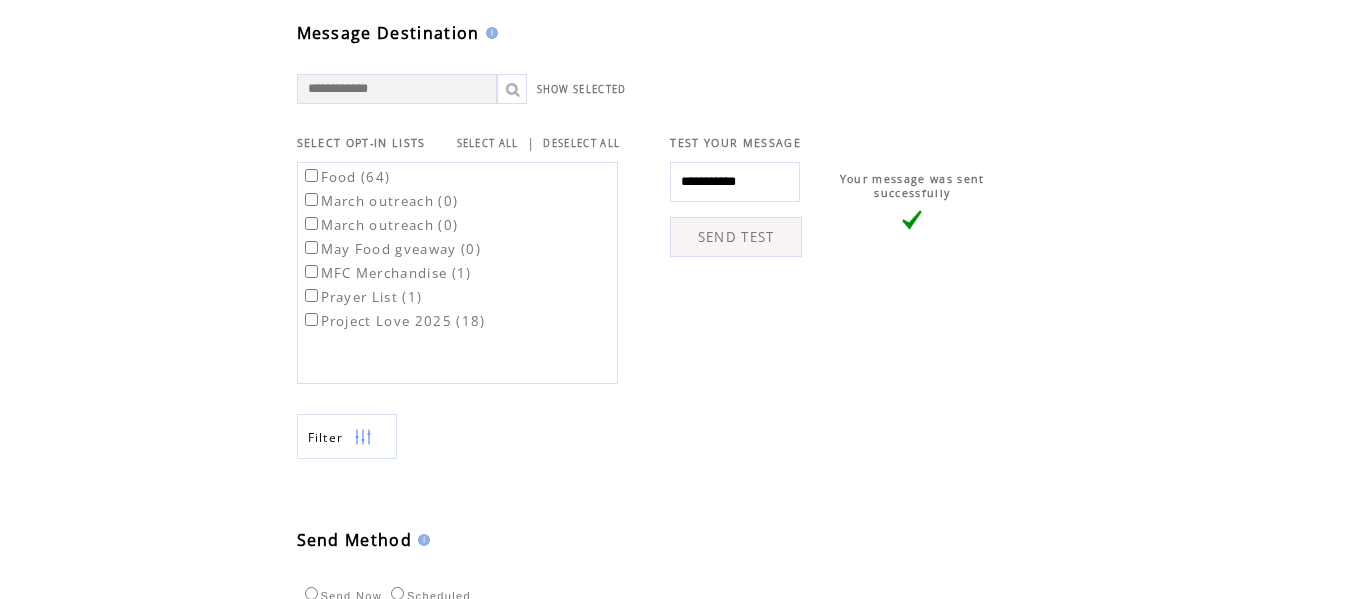 scroll, scrollTop: 800, scrollLeft: 0, axis: vertical 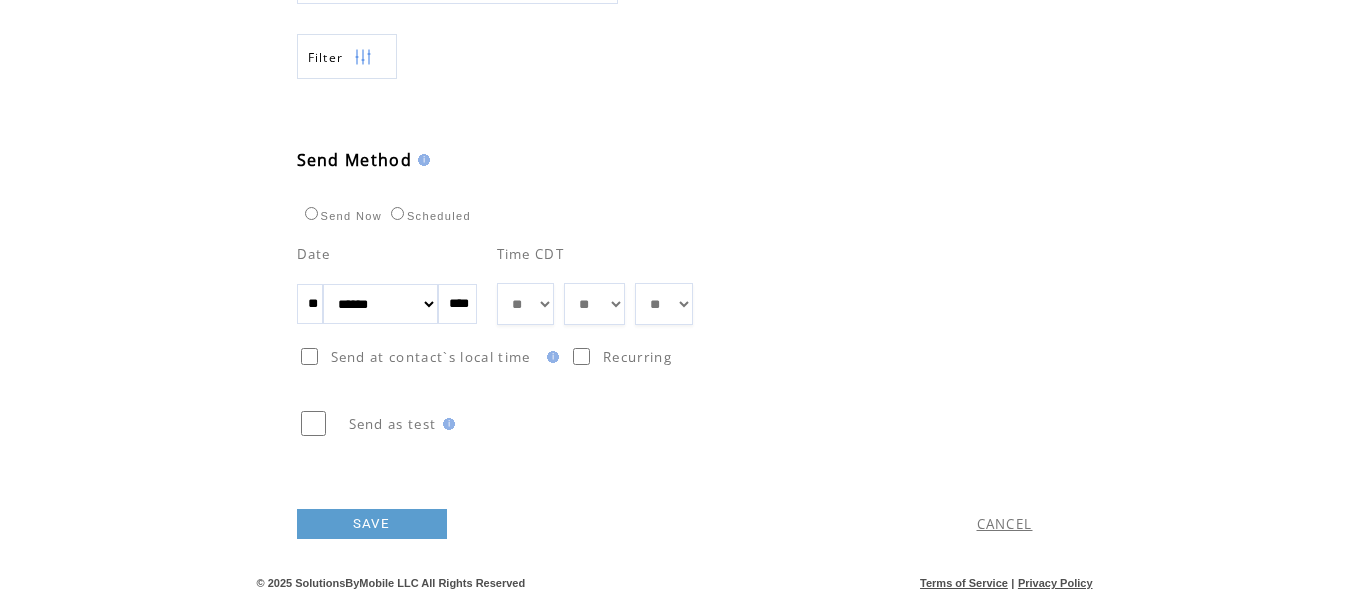 click on "** 	 ** 	 ** 	 ** 	 ** 	 ** 	 ** 	 ** 	 ** 	 ** 	 ** 	 ** 	 **" at bounding box center [525, 304] 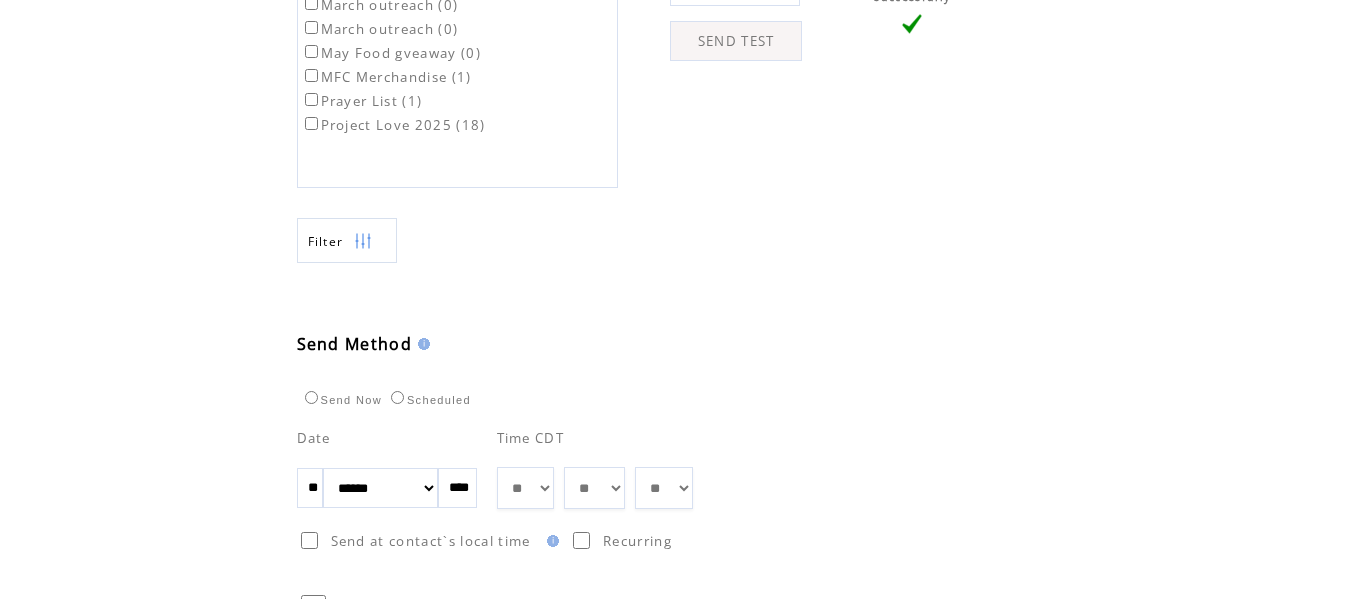 scroll, scrollTop: 985, scrollLeft: 0, axis: vertical 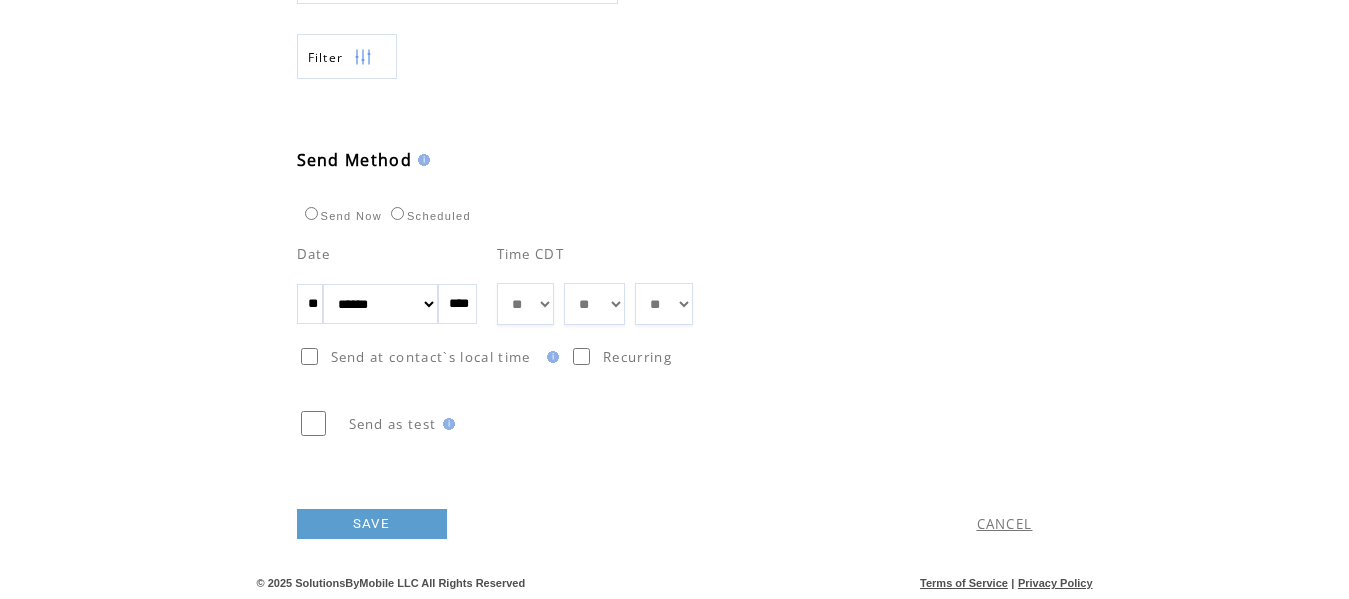click on "SAVE" at bounding box center (372, 524) 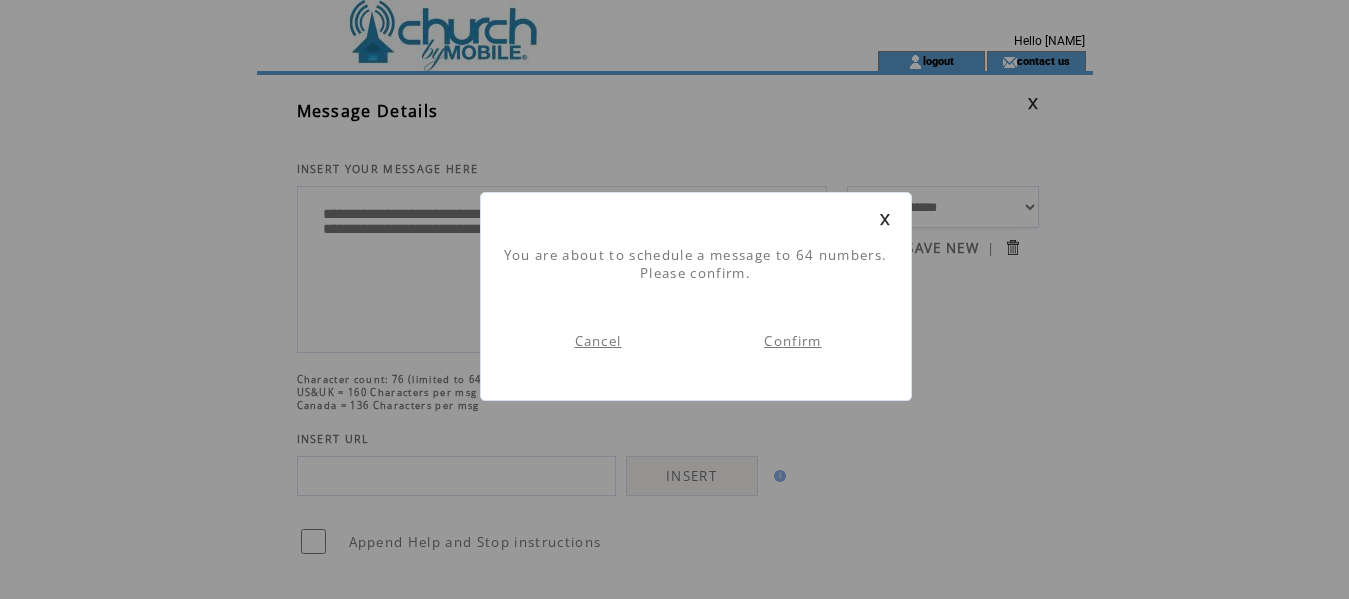 scroll, scrollTop: 1, scrollLeft: 0, axis: vertical 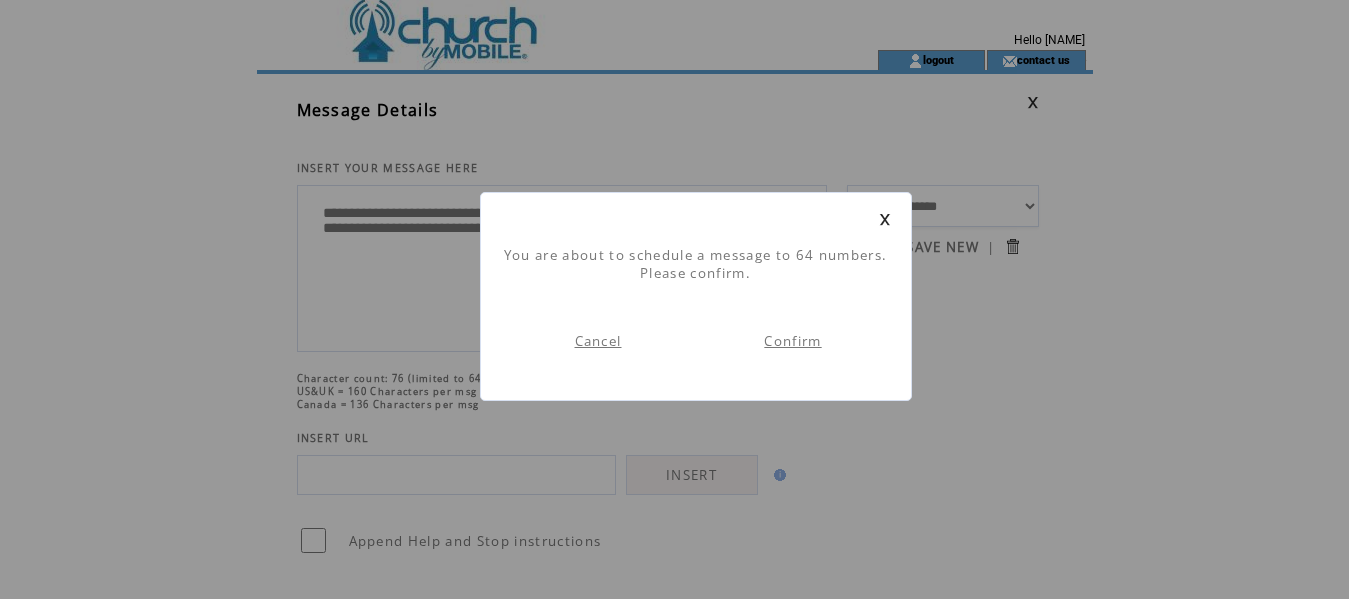 click on "Confirm" at bounding box center (792, 341) 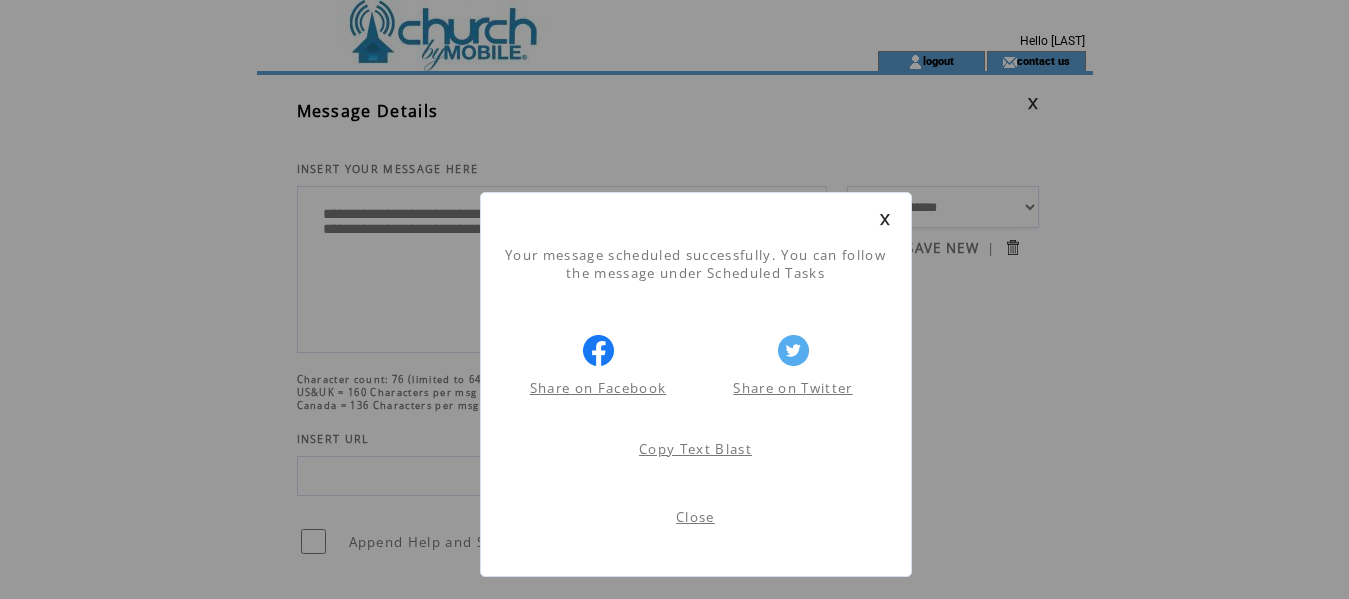 scroll, scrollTop: 1, scrollLeft: 0, axis: vertical 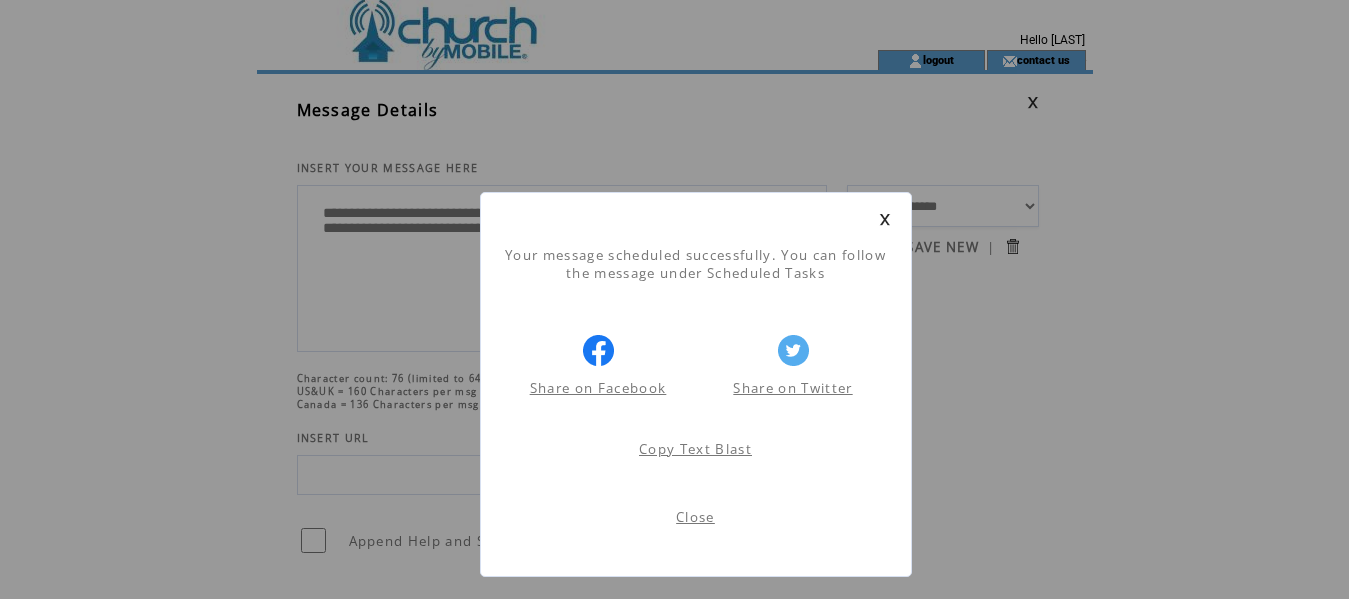 click on "Copy Text Blast" at bounding box center [695, 449] 